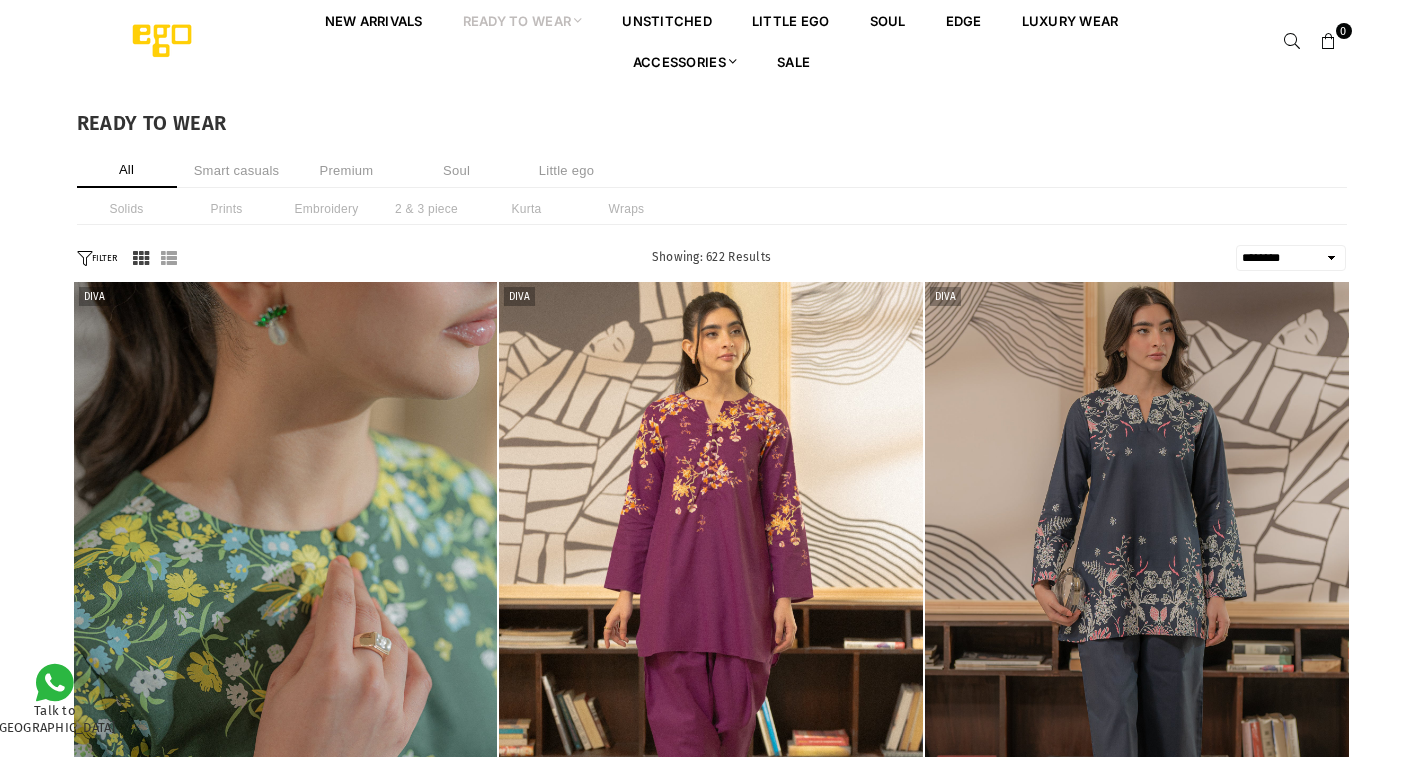 select on "******" 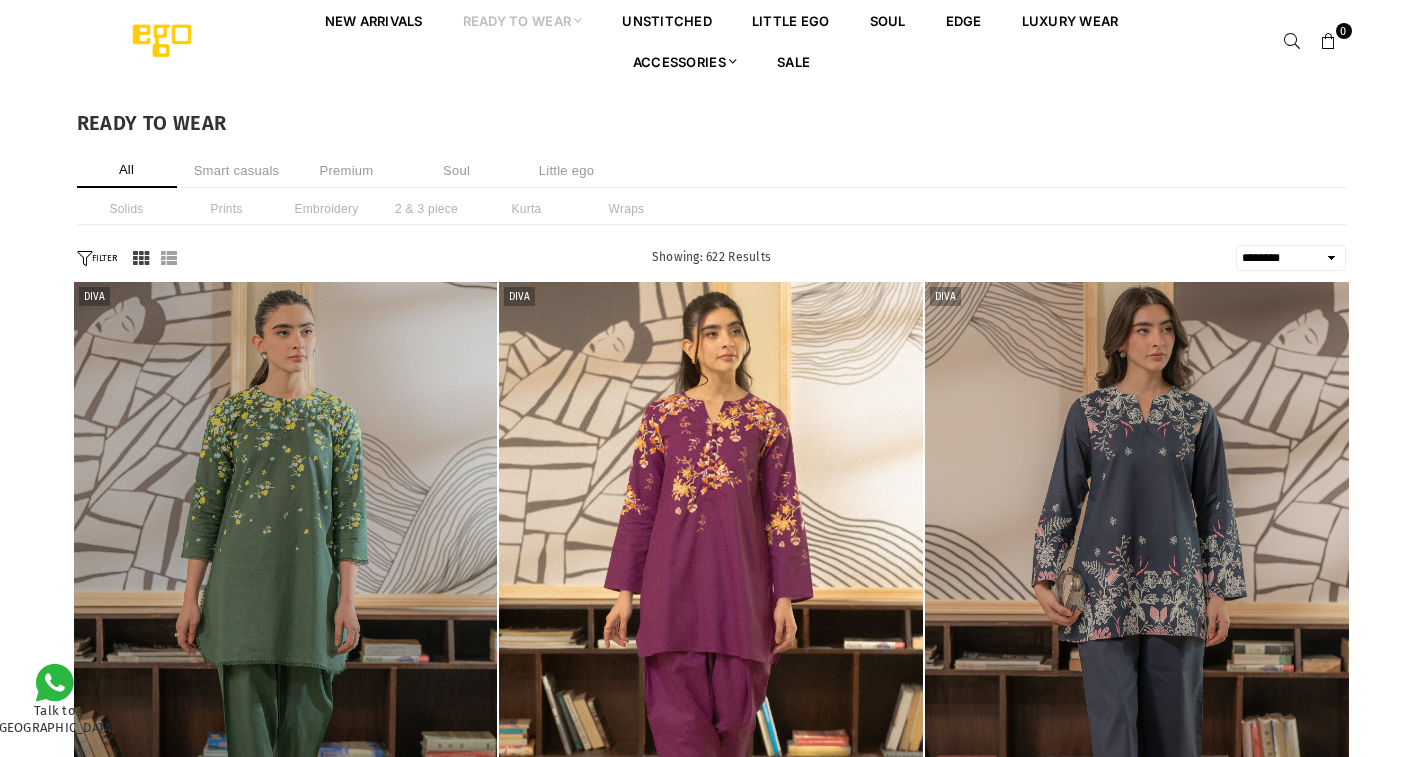 scroll, scrollTop: 0, scrollLeft: 0, axis: both 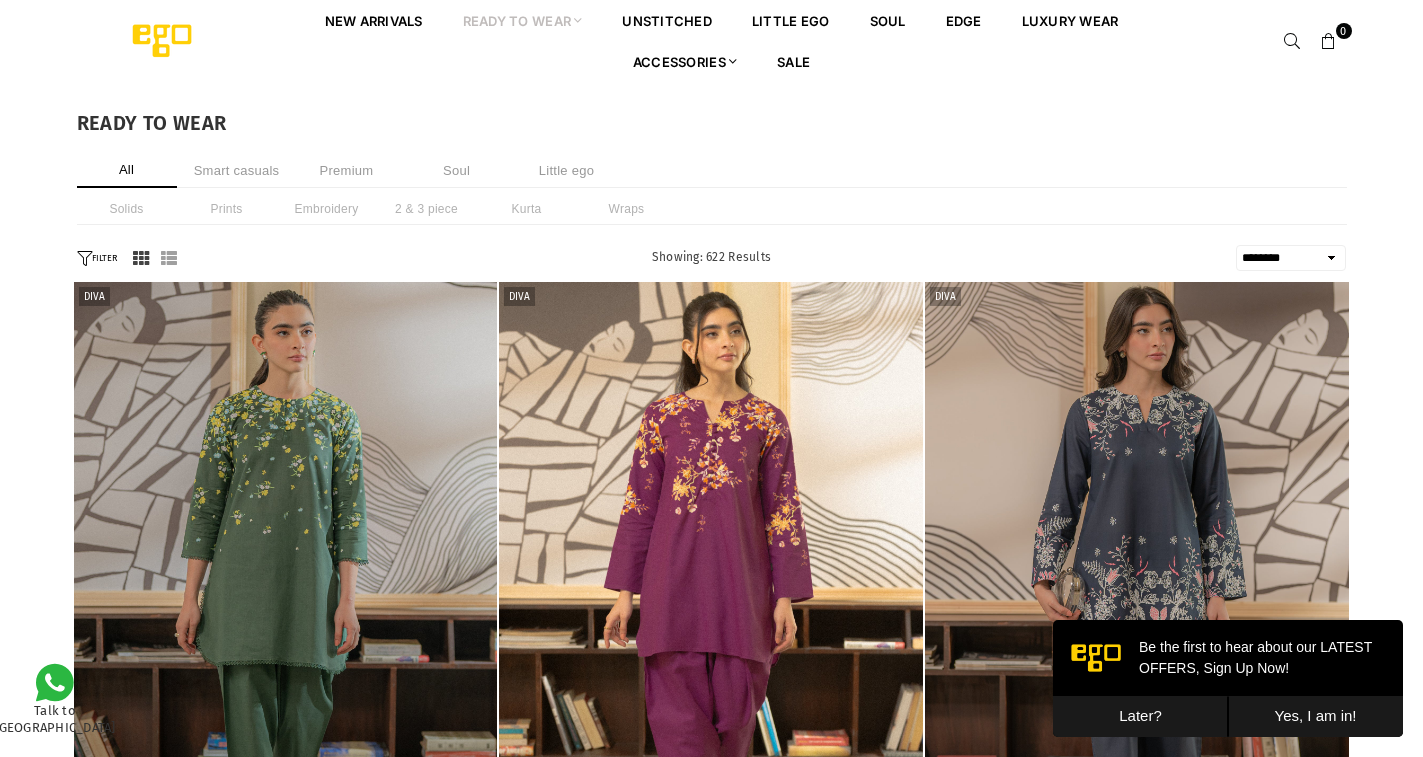 click on "Later?" at bounding box center [1140, 716] 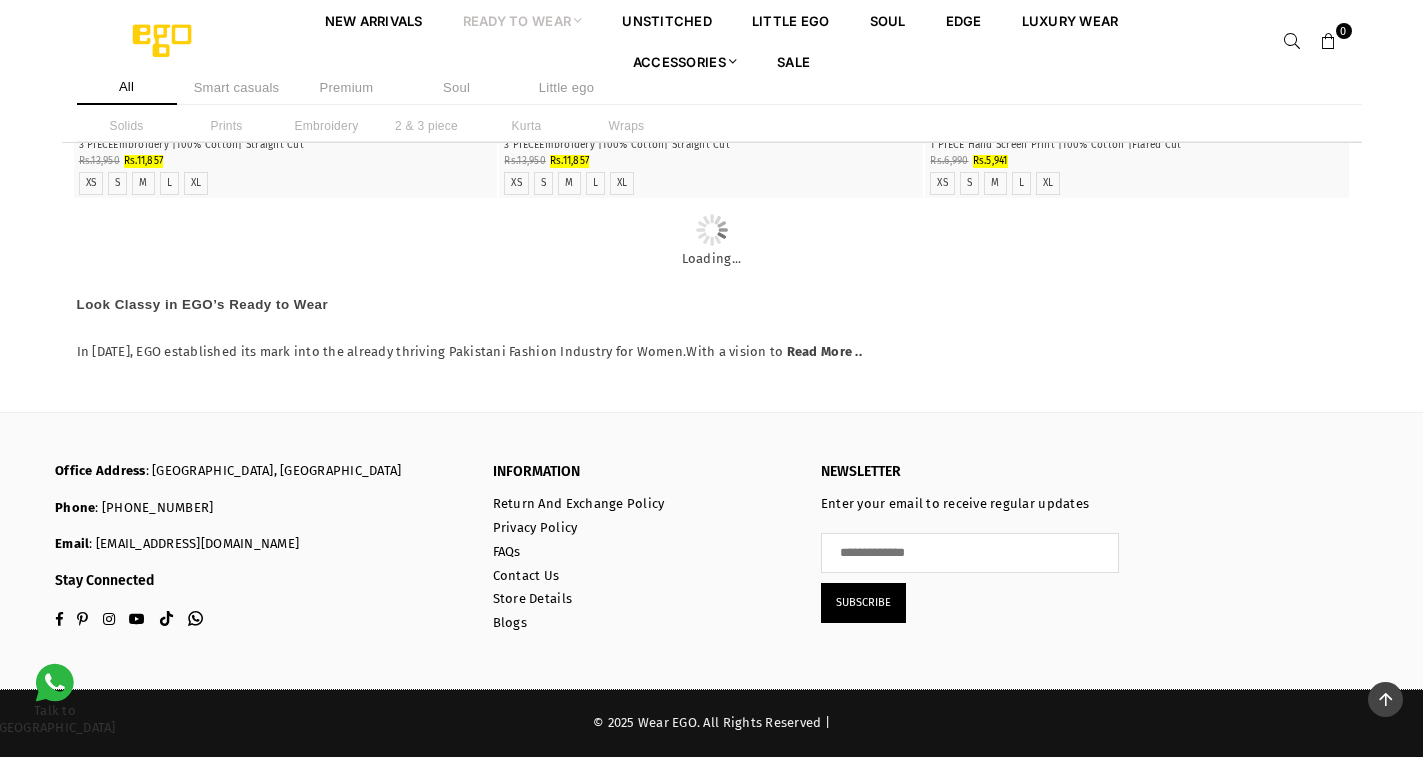 scroll, scrollTop: 17031, scrollLeft: 0, axis: vertical 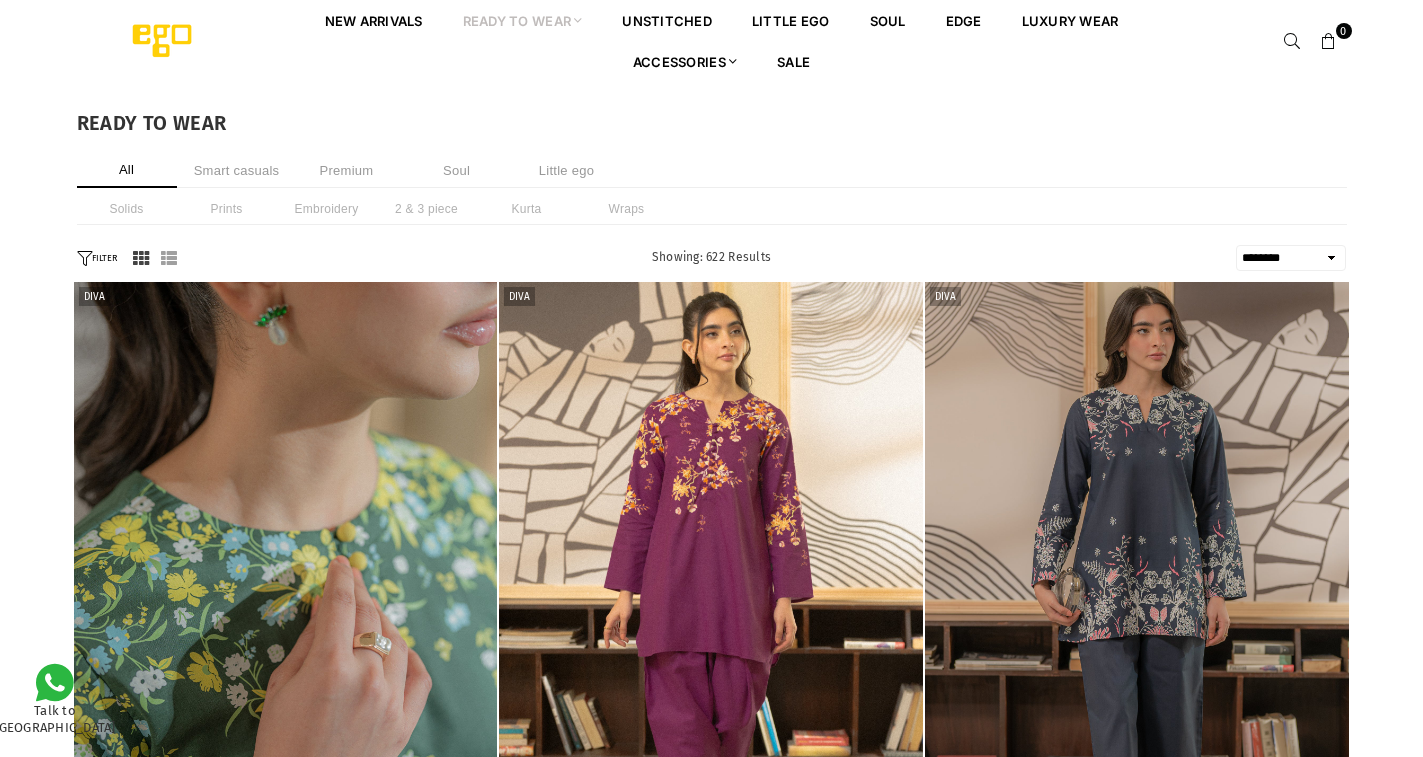 select on "******" 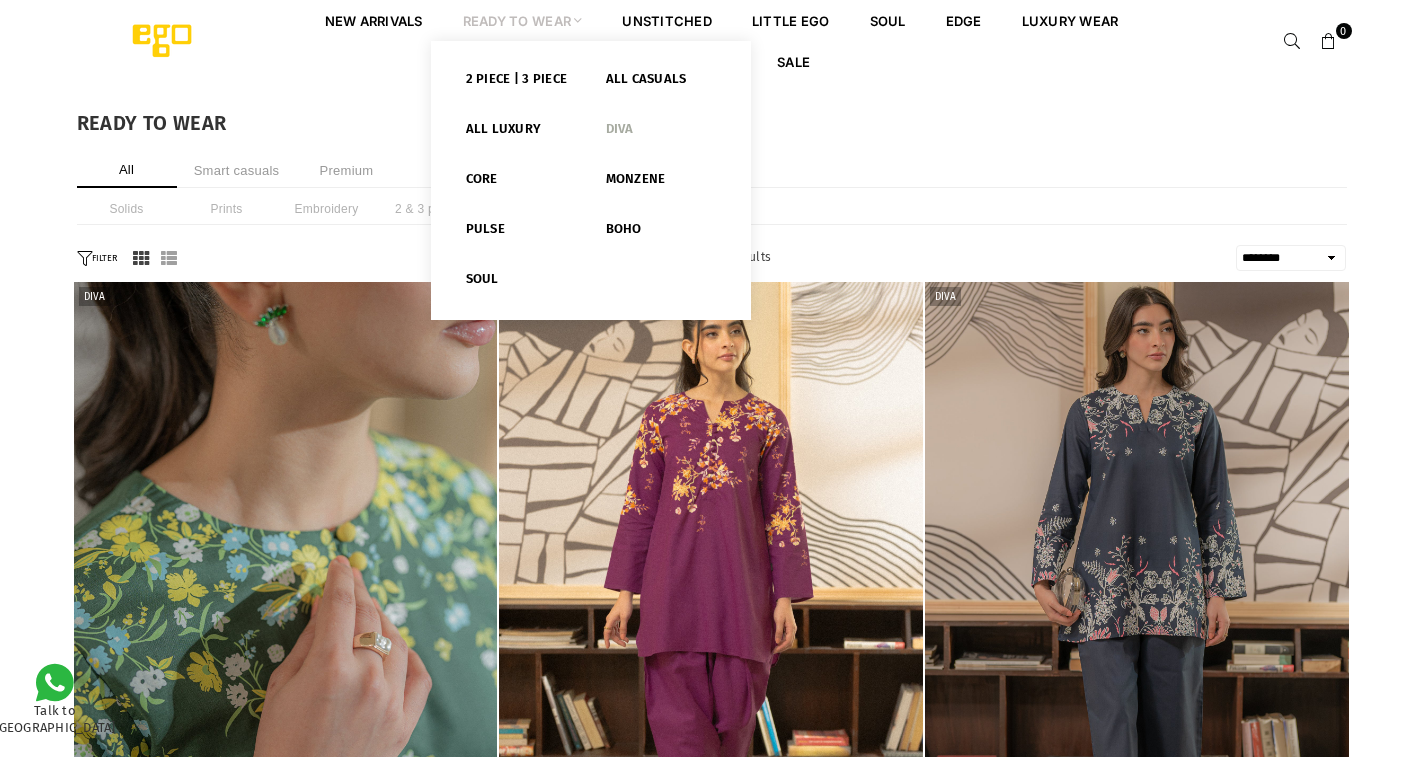 scroll, scrollTop: 0, scrollLeft: 0, axis: both 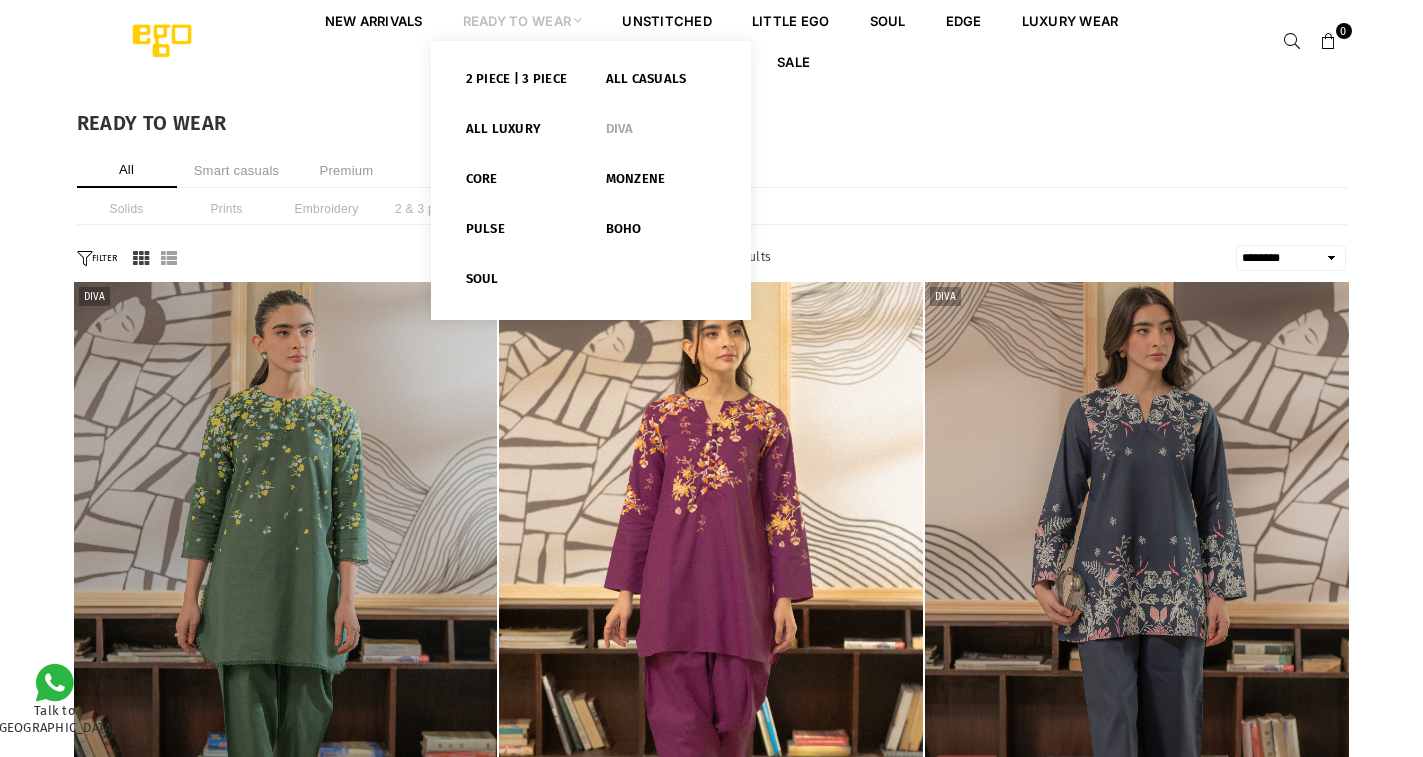 click on "Diva" at bounding box center [661, 133] 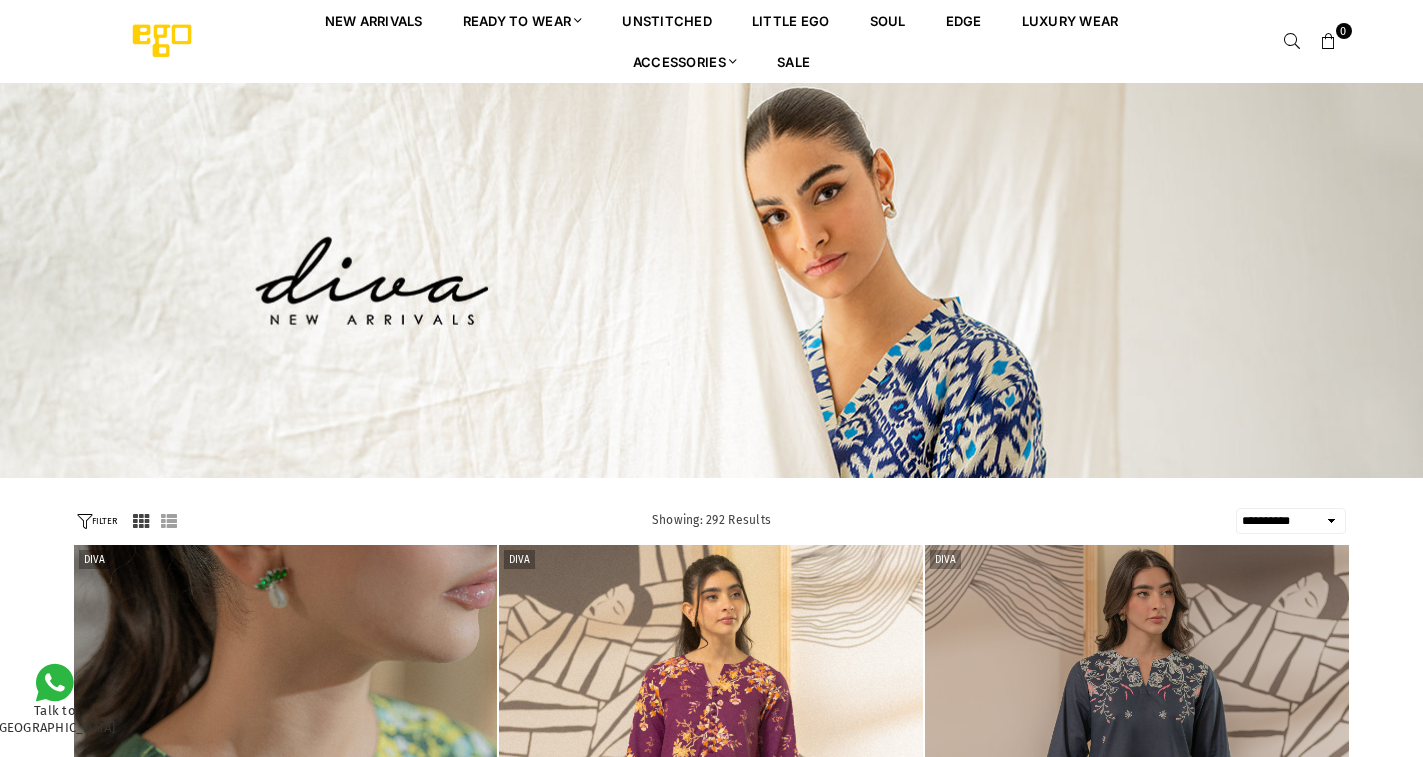 select on "**********" 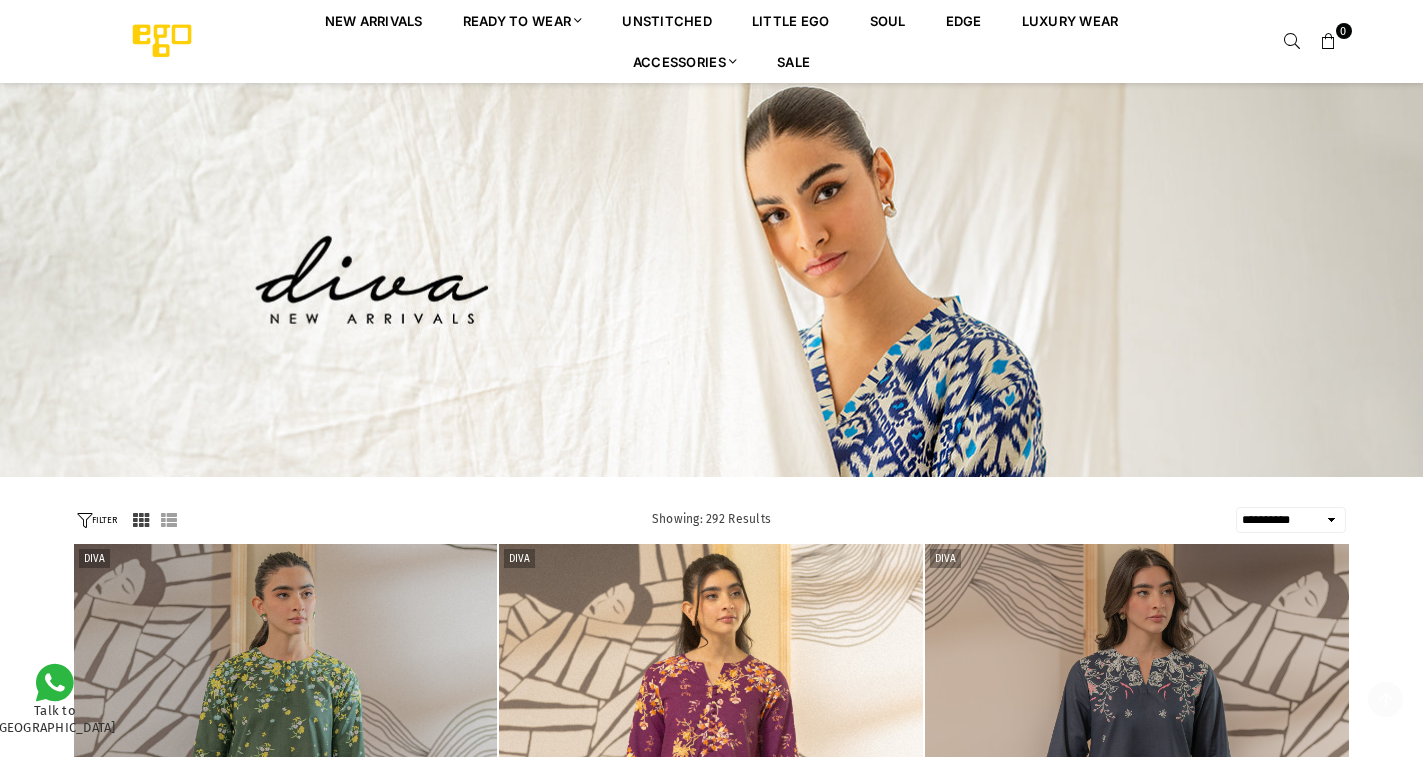 scroll, scrollTop: 0, scrollLeft: 0, axis: both 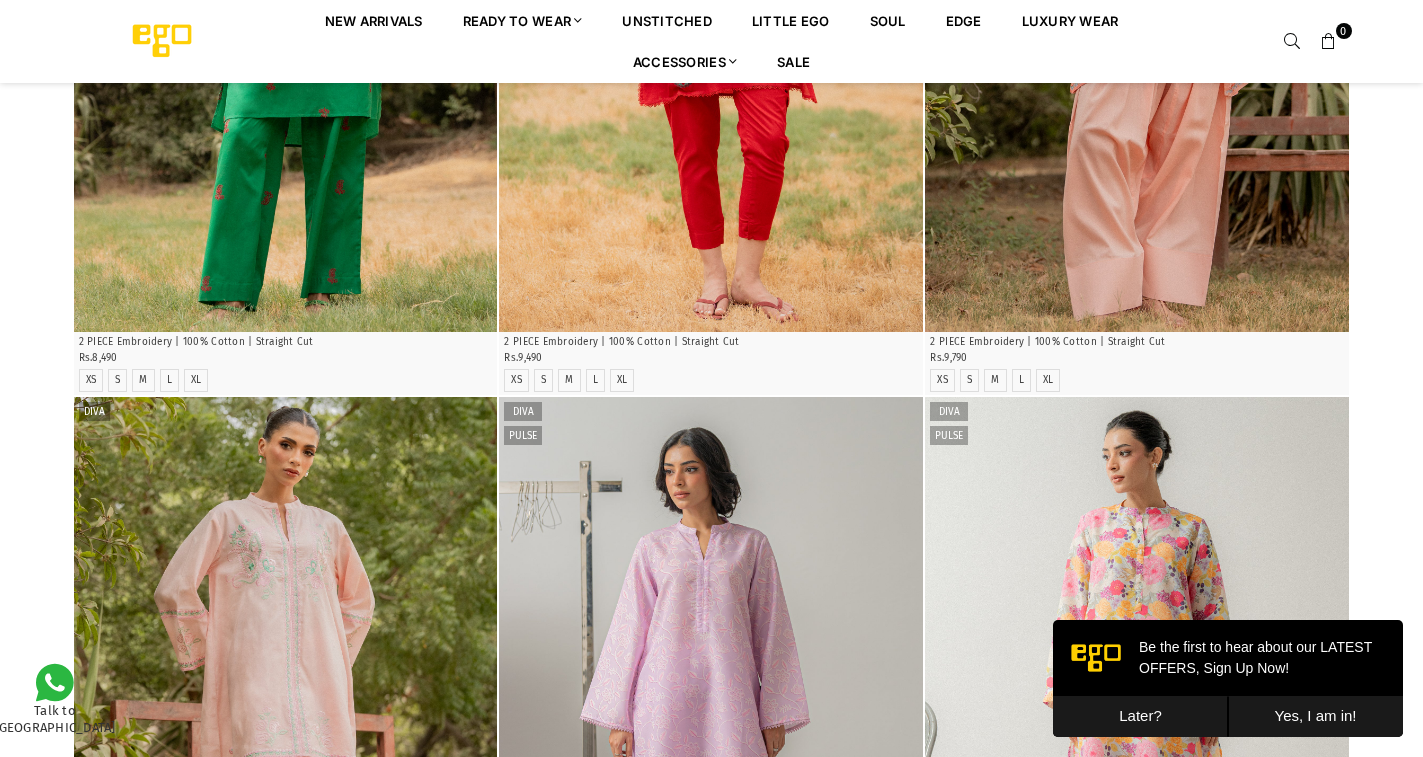 click on "Later?" at bounding box center [1140, 716] 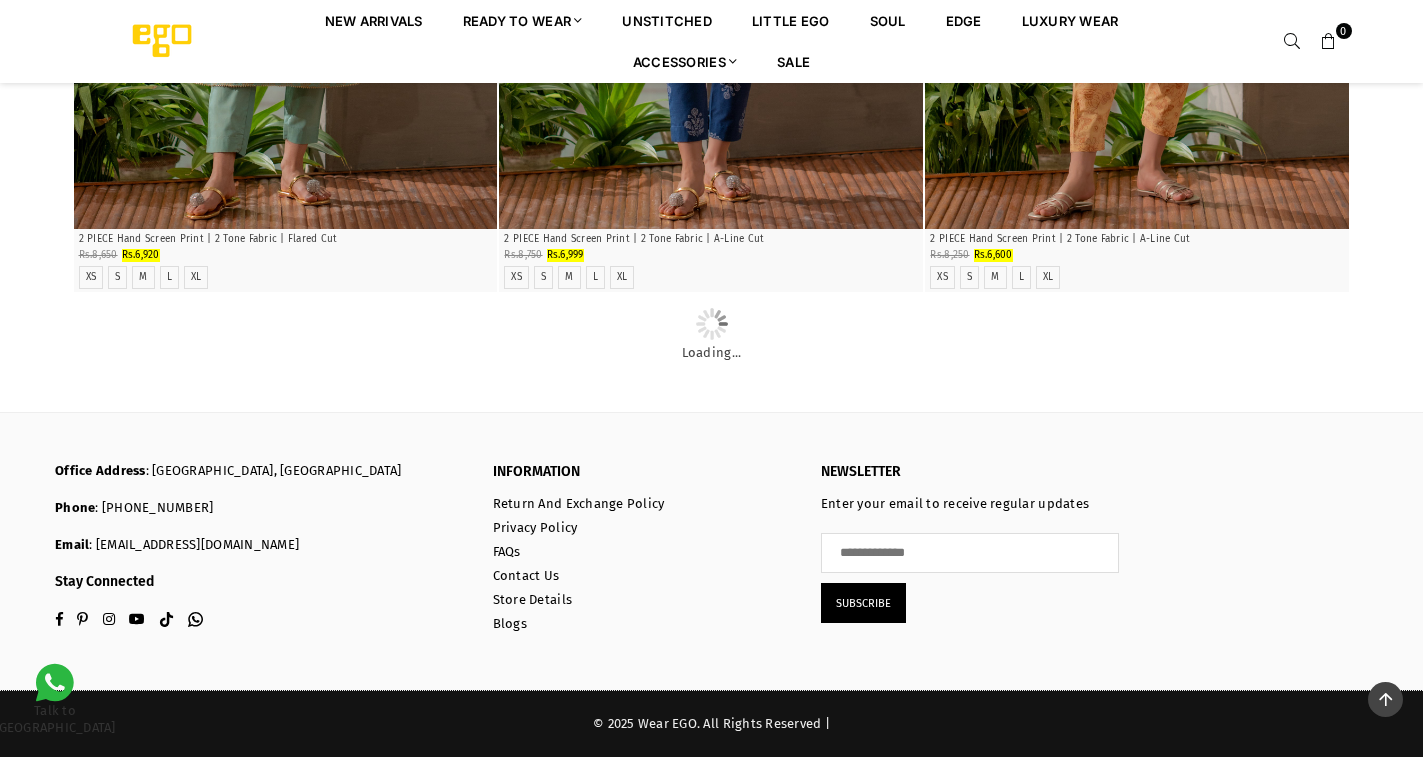 scroll, scrollTop: 35698, scrollLeft: 0, axis: vertical 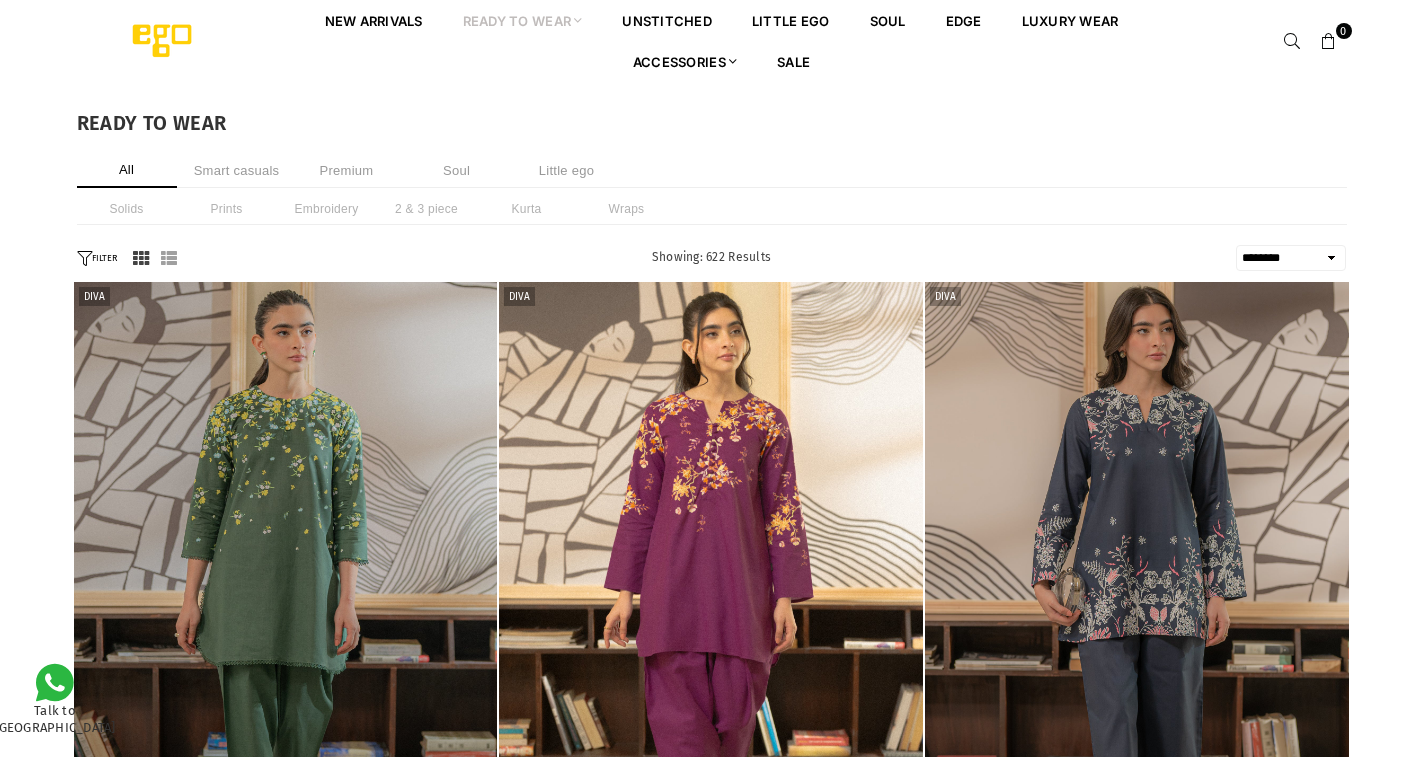 select on "******" 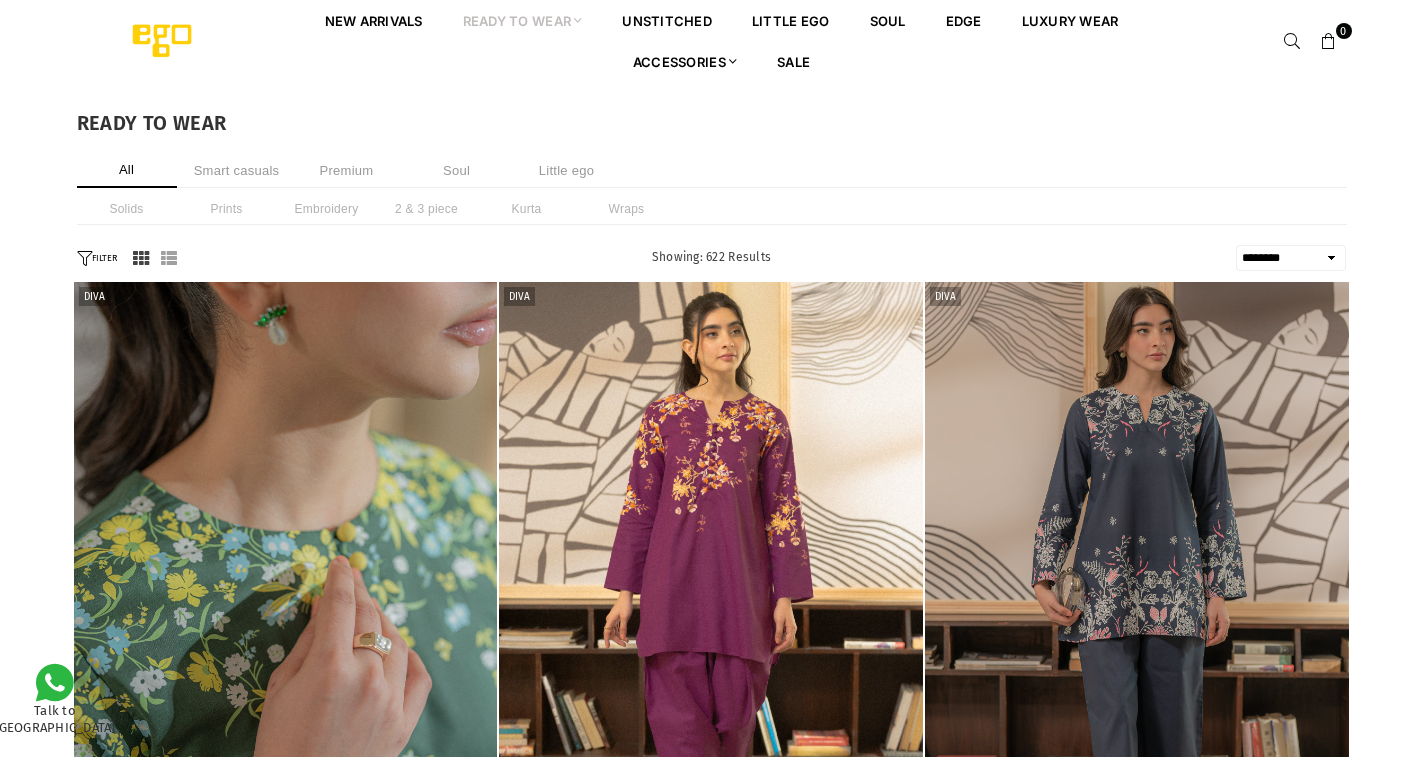 select on "******" 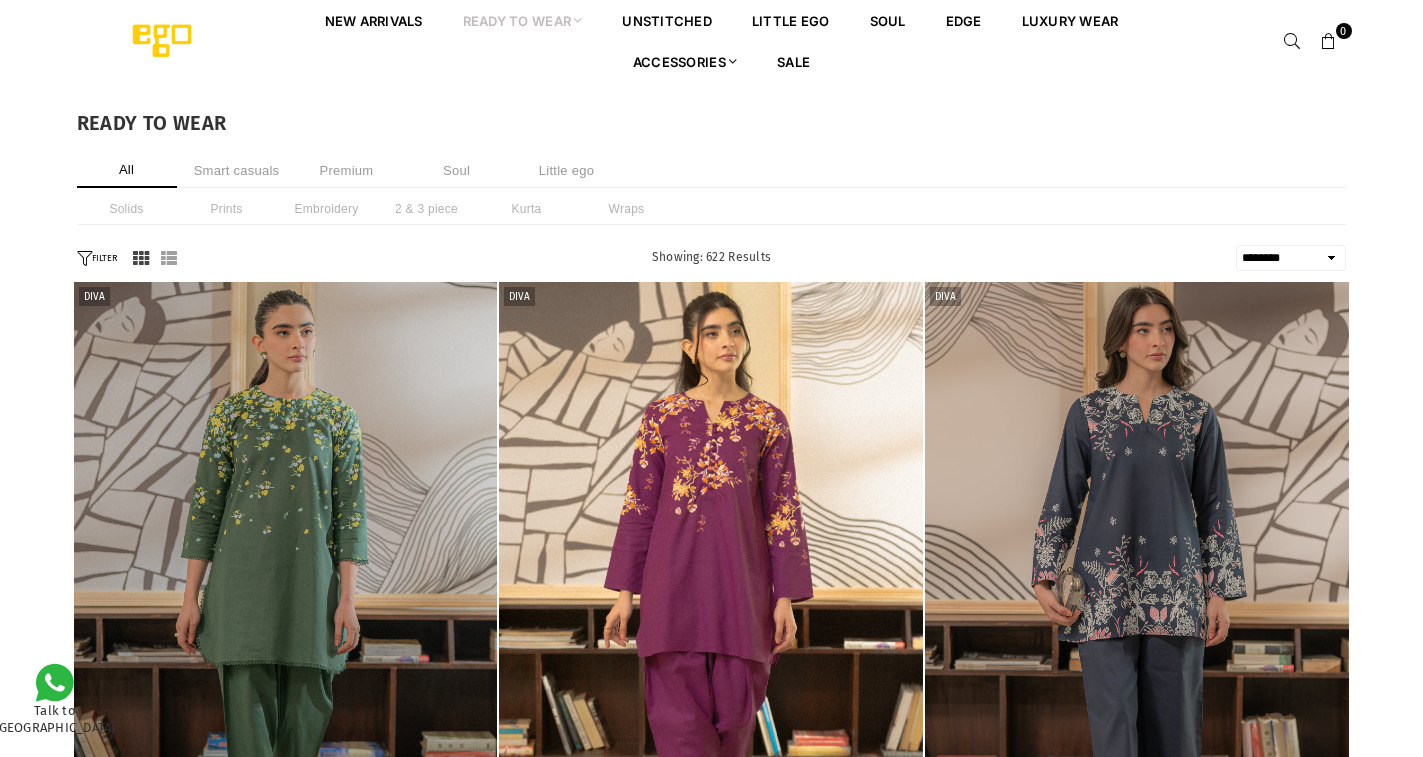click on "All Smart casuals Premium Soul Little ego" at bounding box center (712, 170) 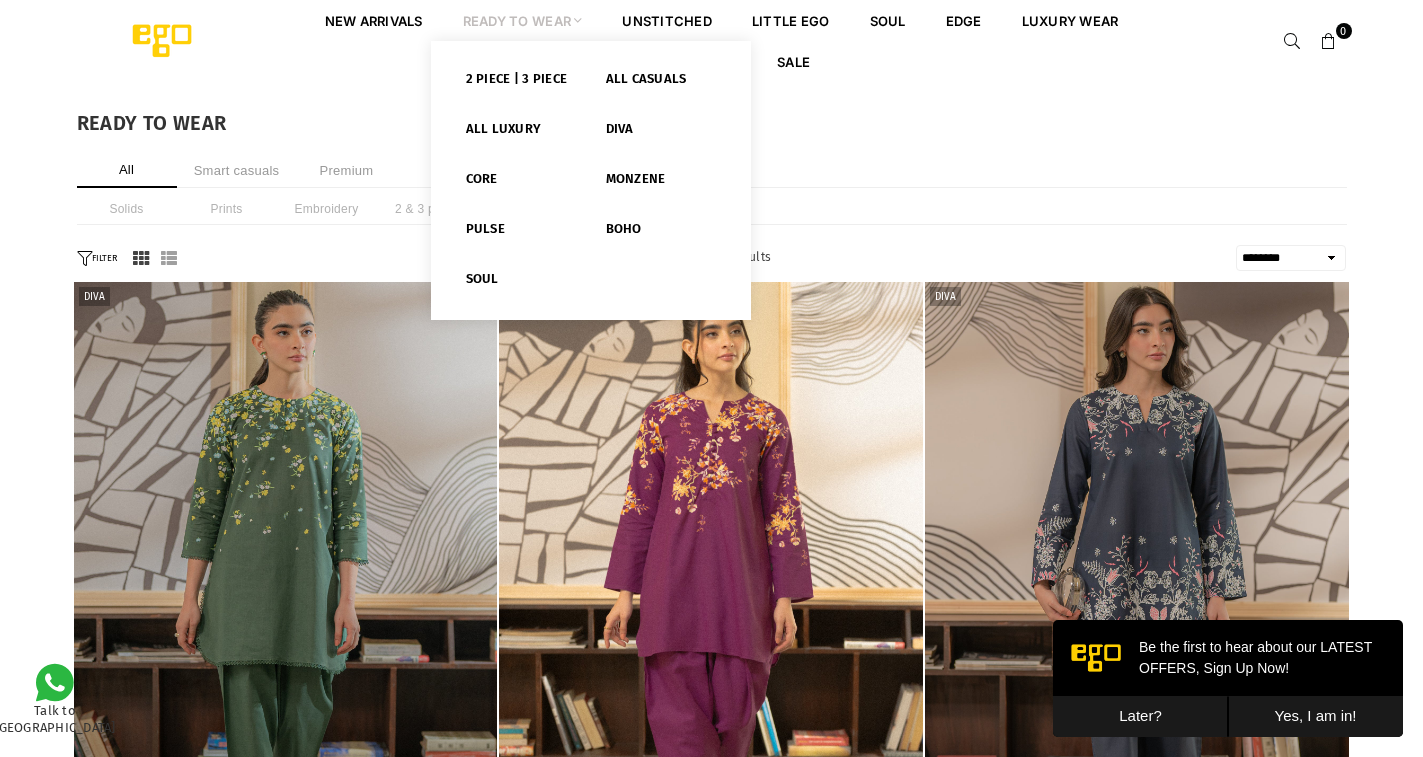 scroll, scrollTop: 0, scrollLeft: 0, axis: both 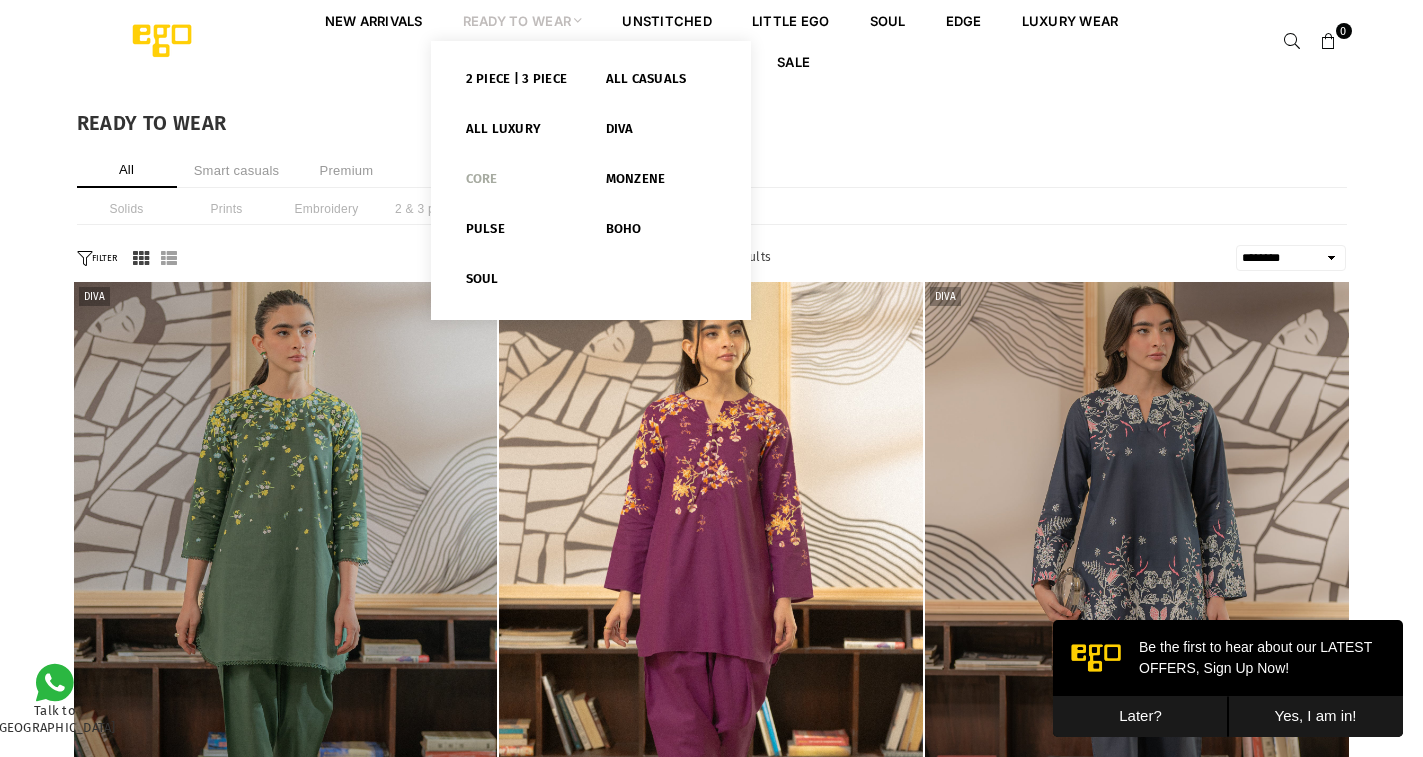 click on "Core" at bounding box center (521, 183) 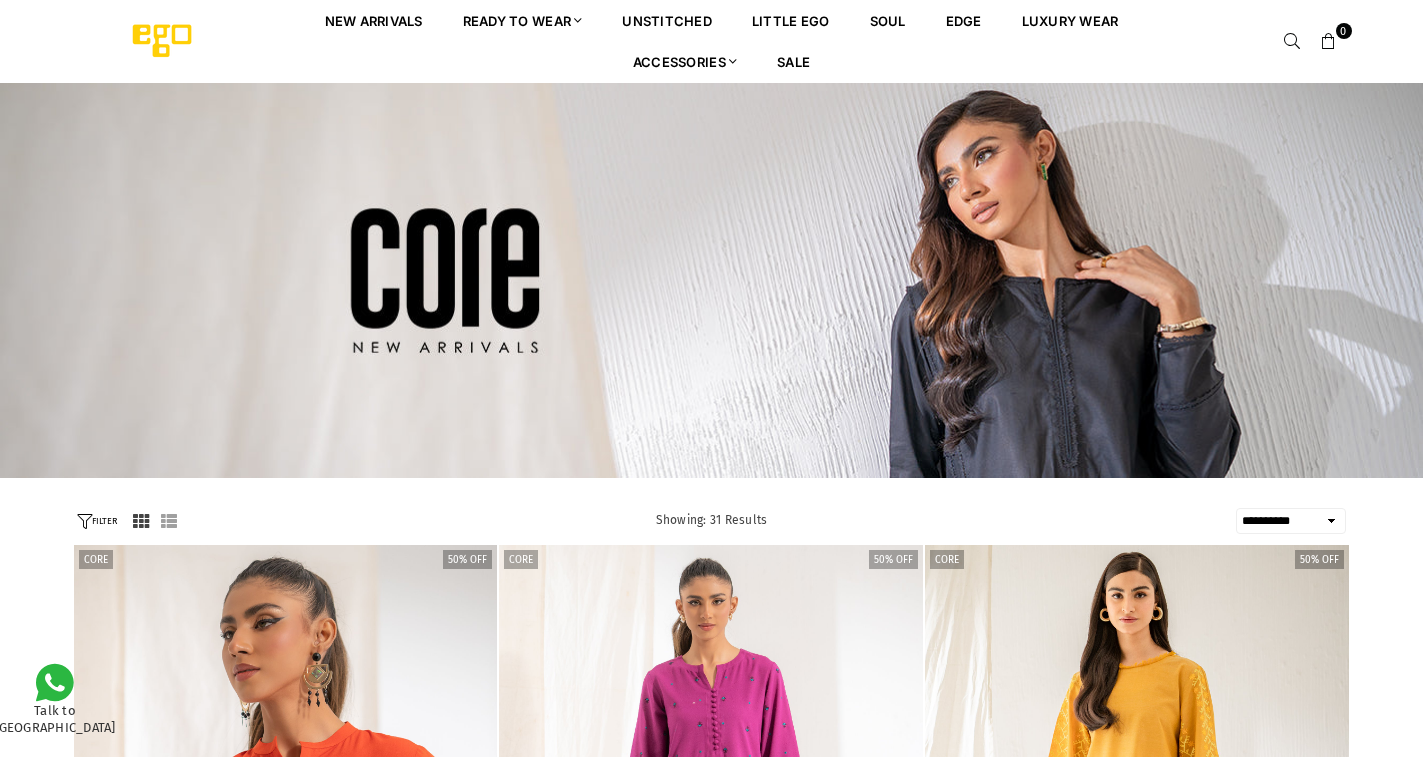 select on "**********" 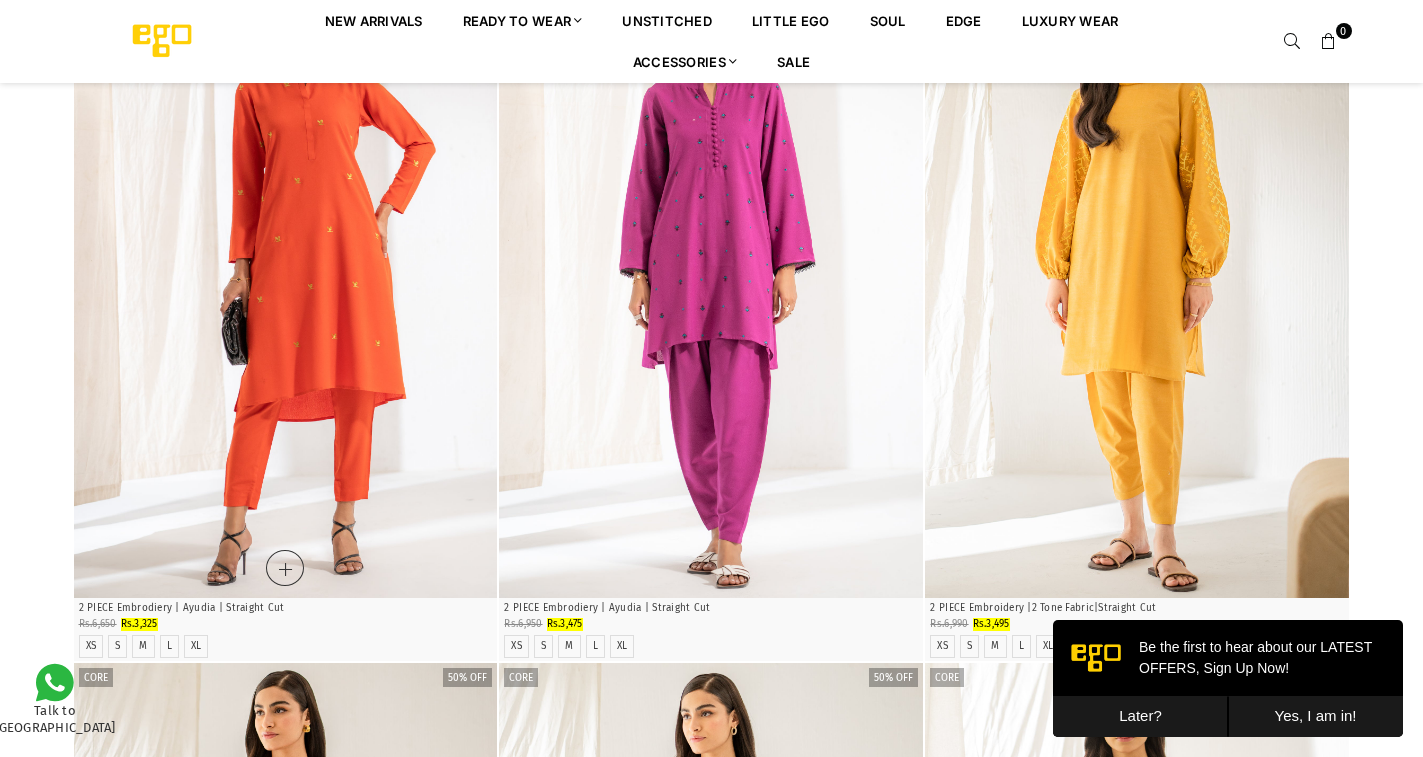 scroll, scrollTop: 0, scrollLeft: 0, axis: both 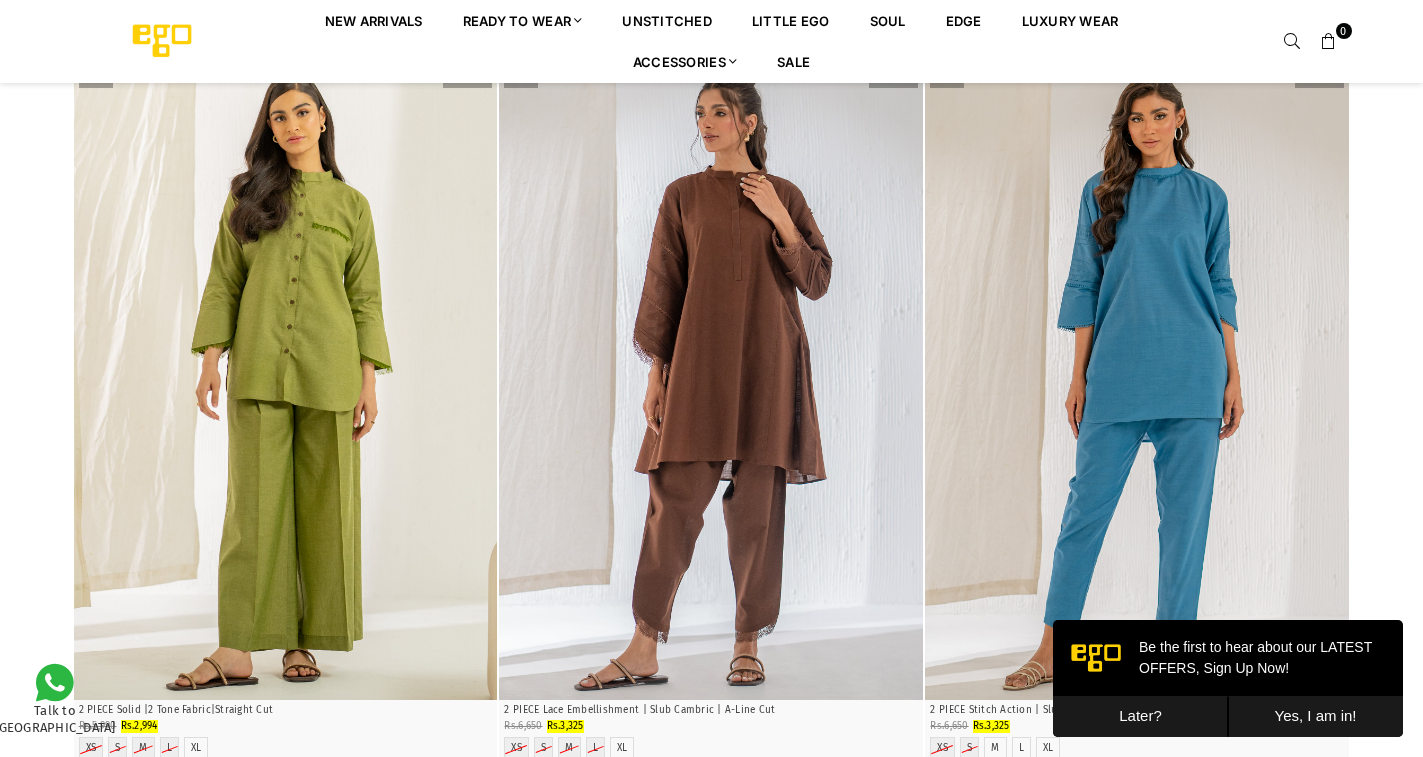 click on "Later?" at bounding box center [1140, 716] 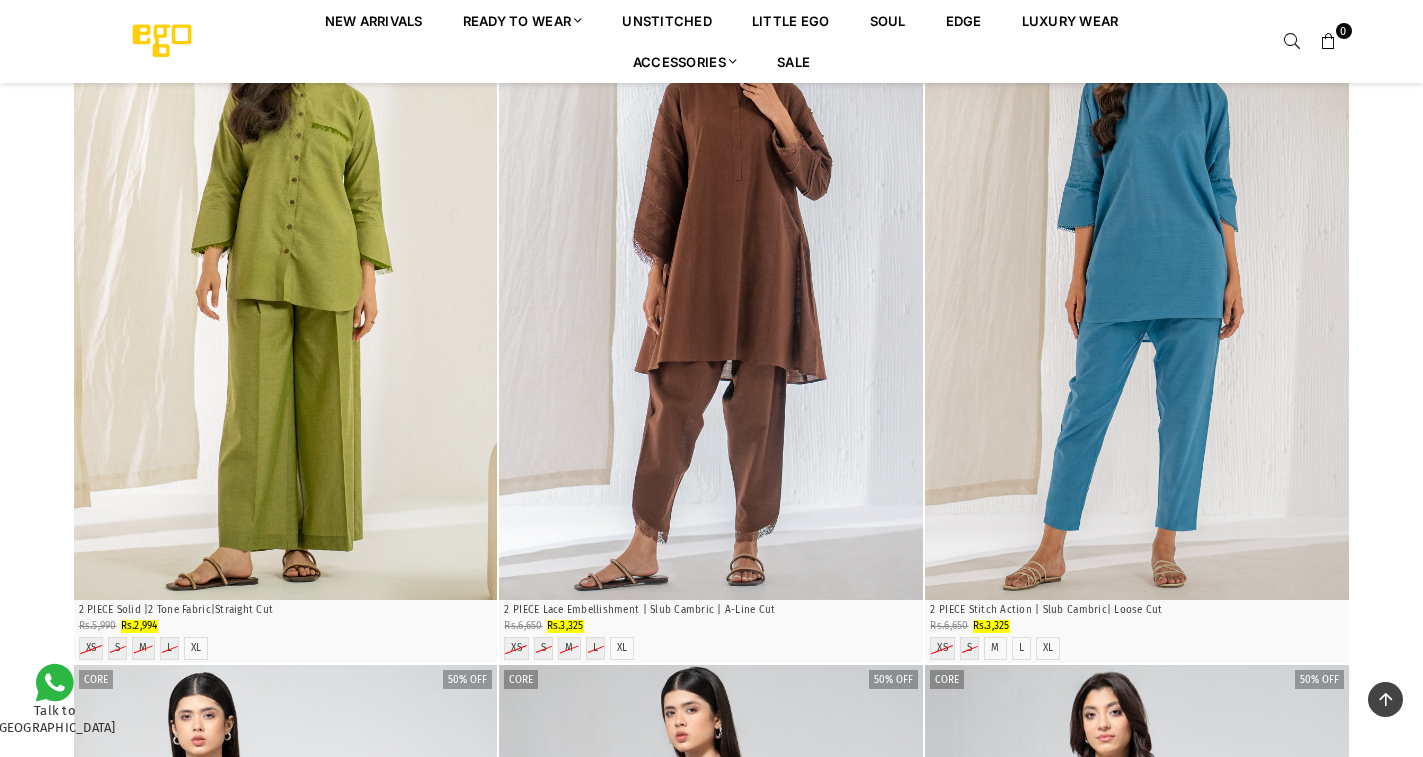scroll, scrollTop: 1482, scrollLeft: 0, axis: vertical 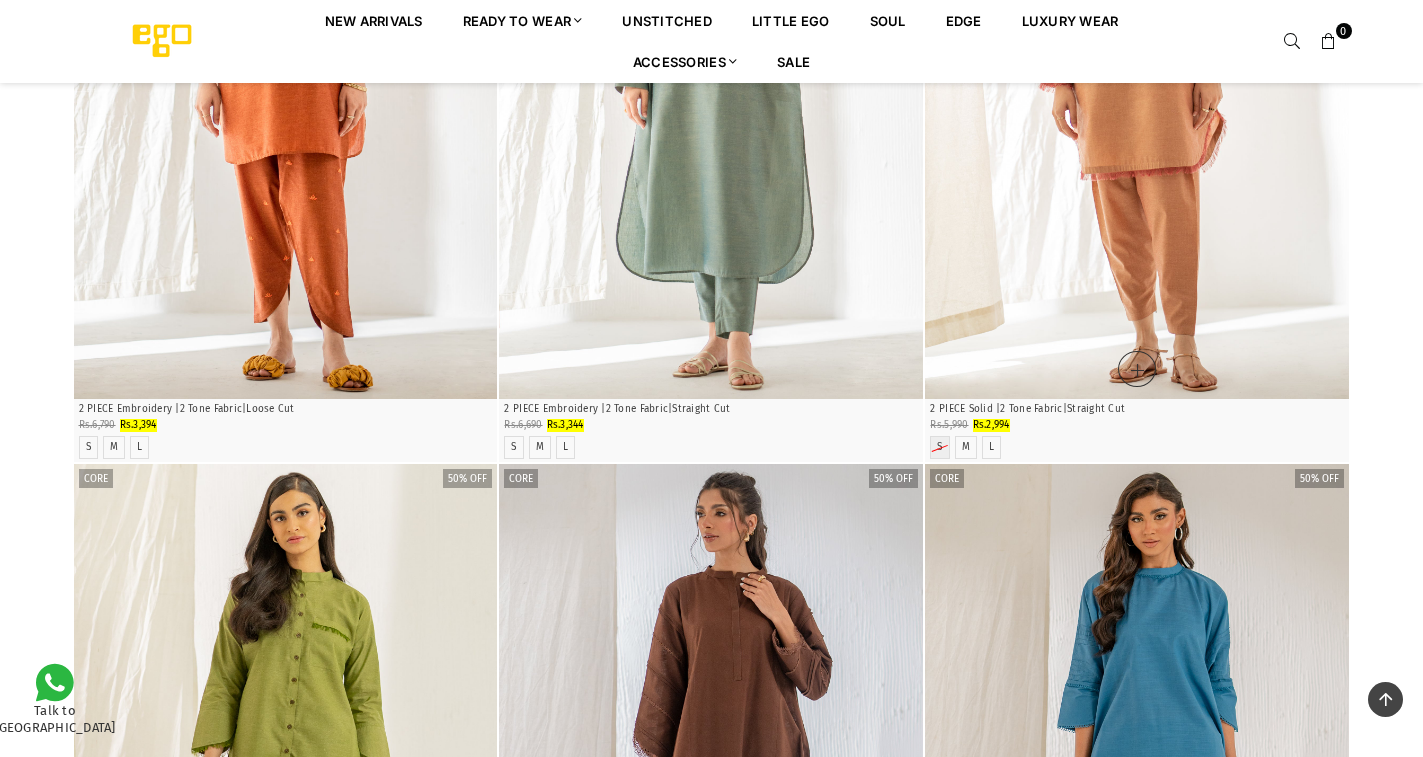 click at bounding box center (1137, 81) 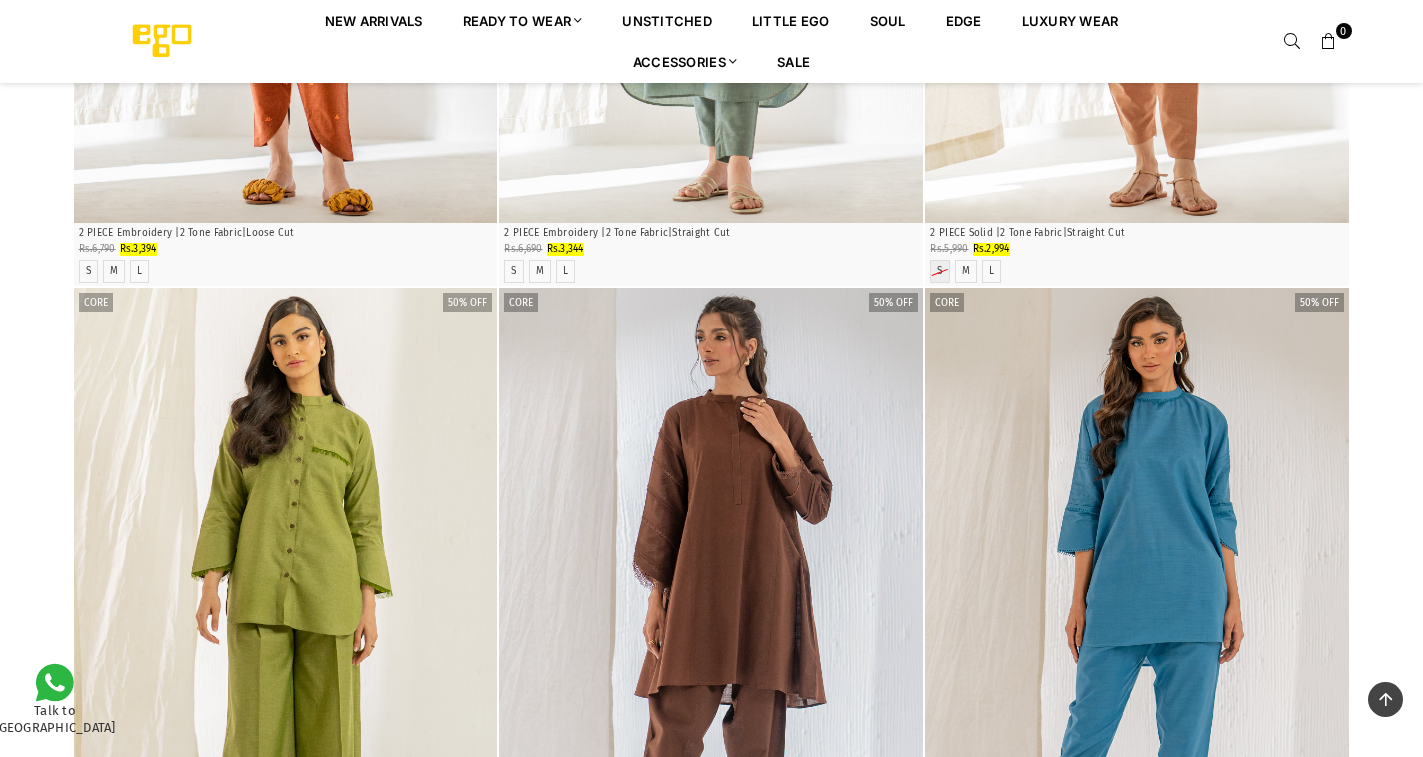 scroll, scrollTop: 1655, scrollLeft: 0, axis: vertical 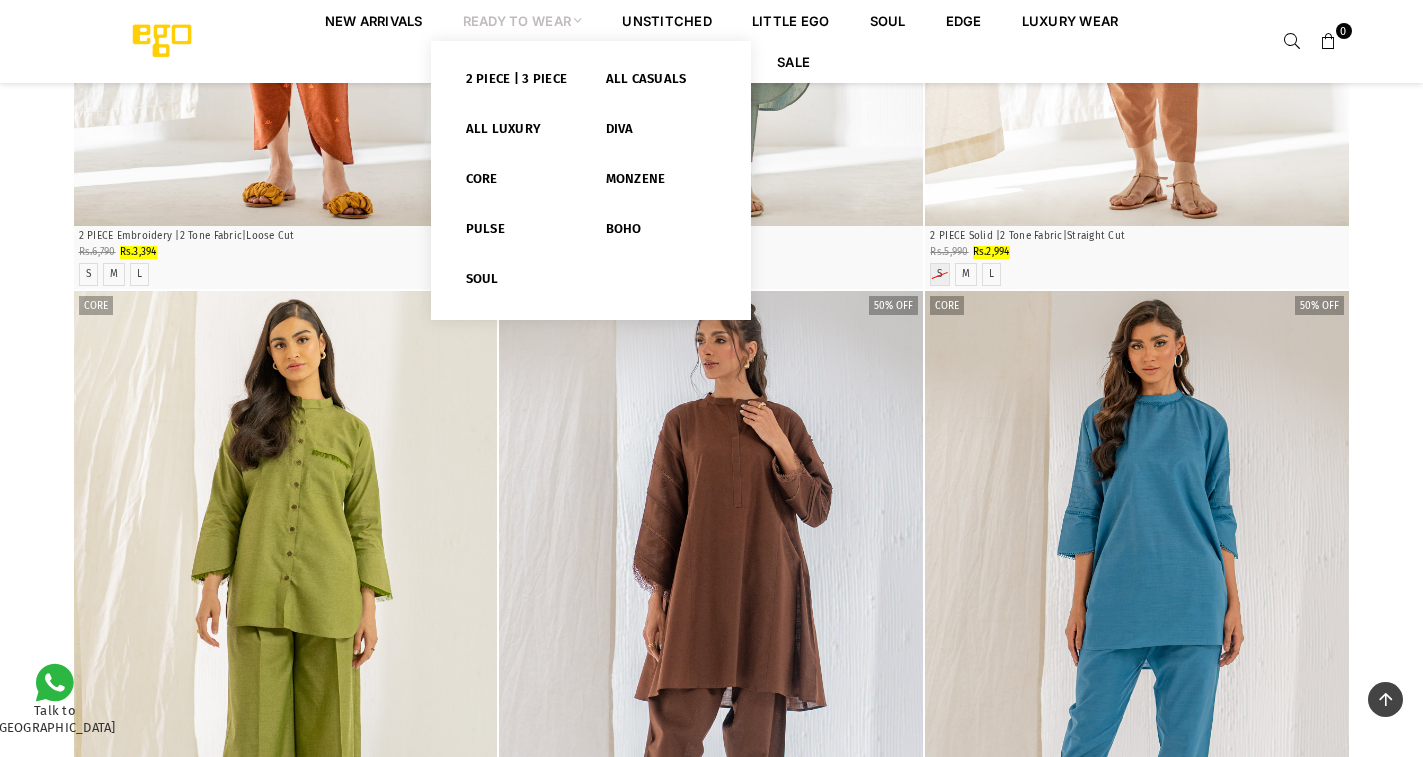 click on "Ready to Wear" at bounding box center [523, 20] 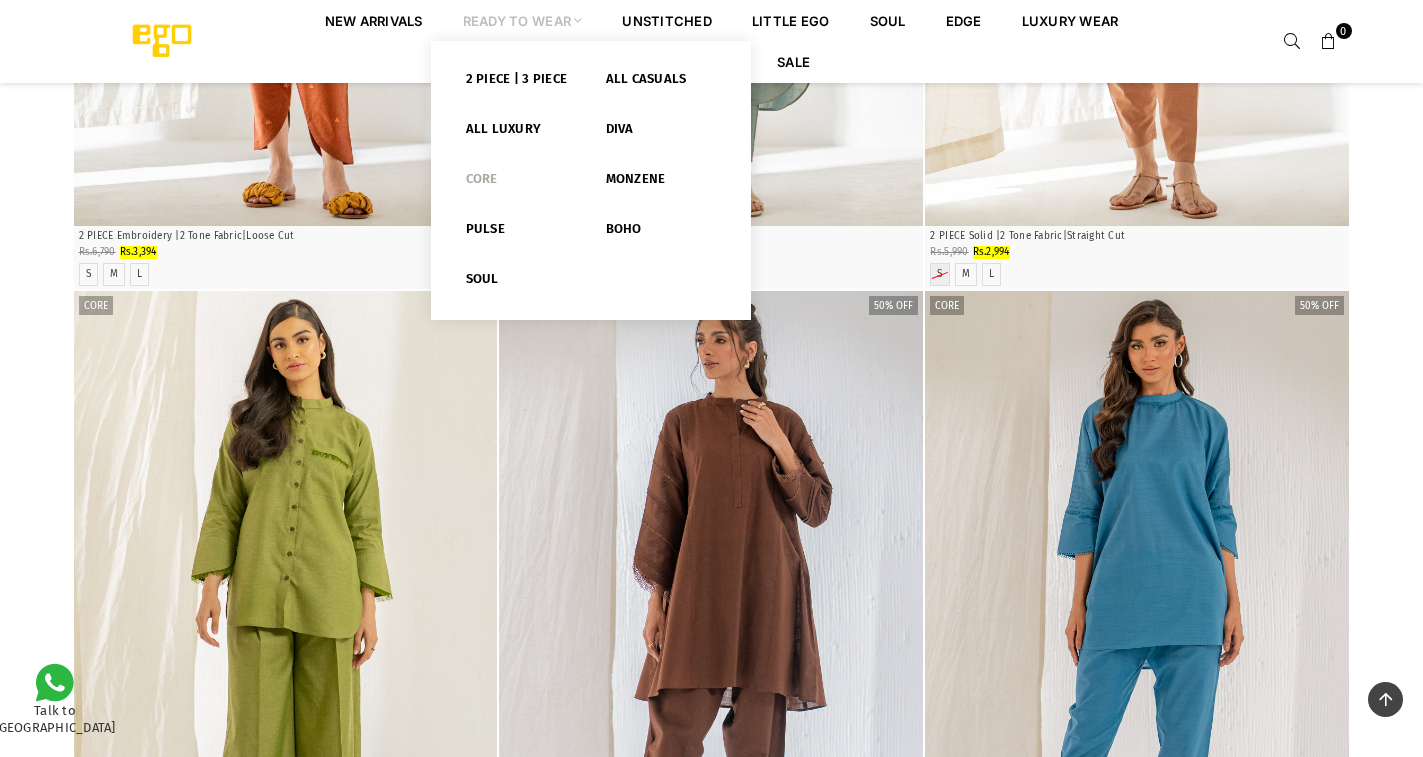 click on "Core" at bounding box center [521, 183] 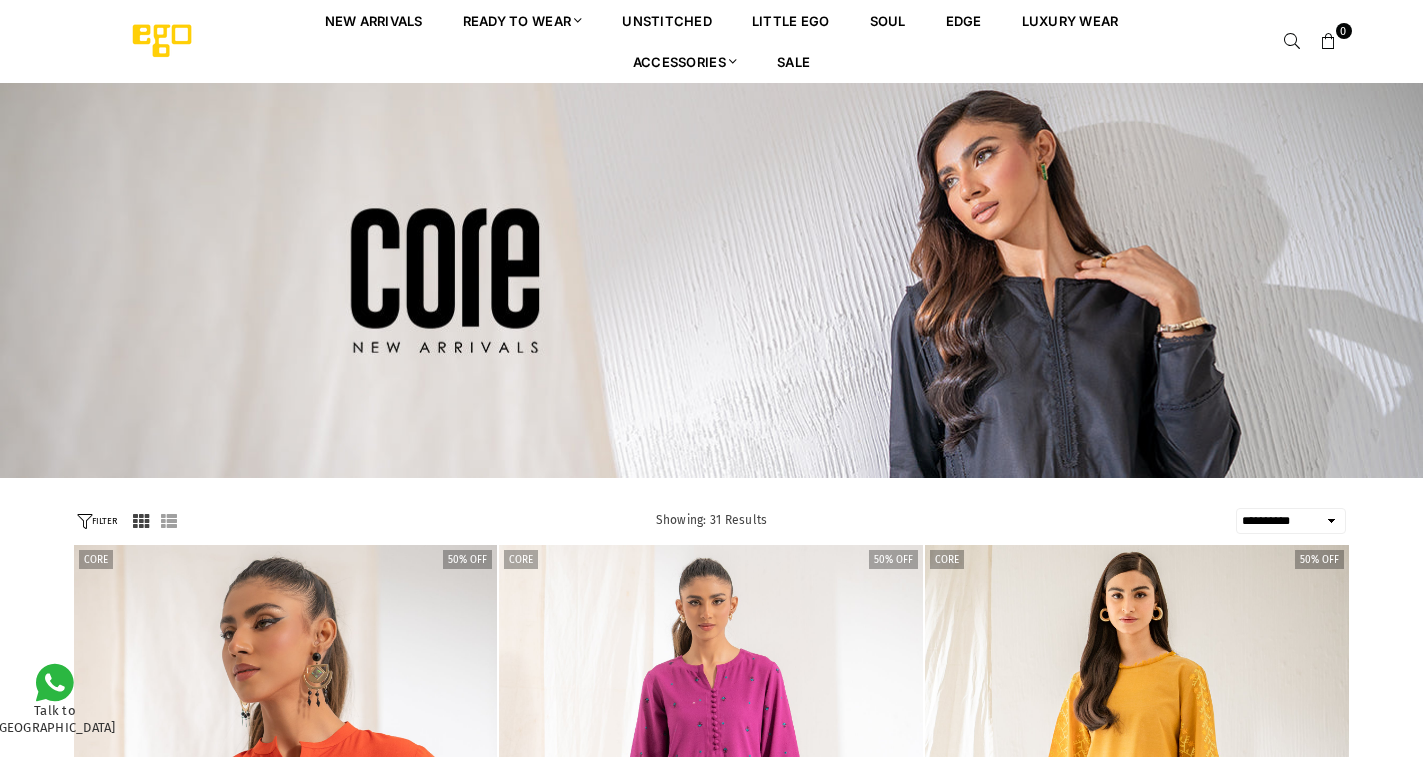 select on "**********" 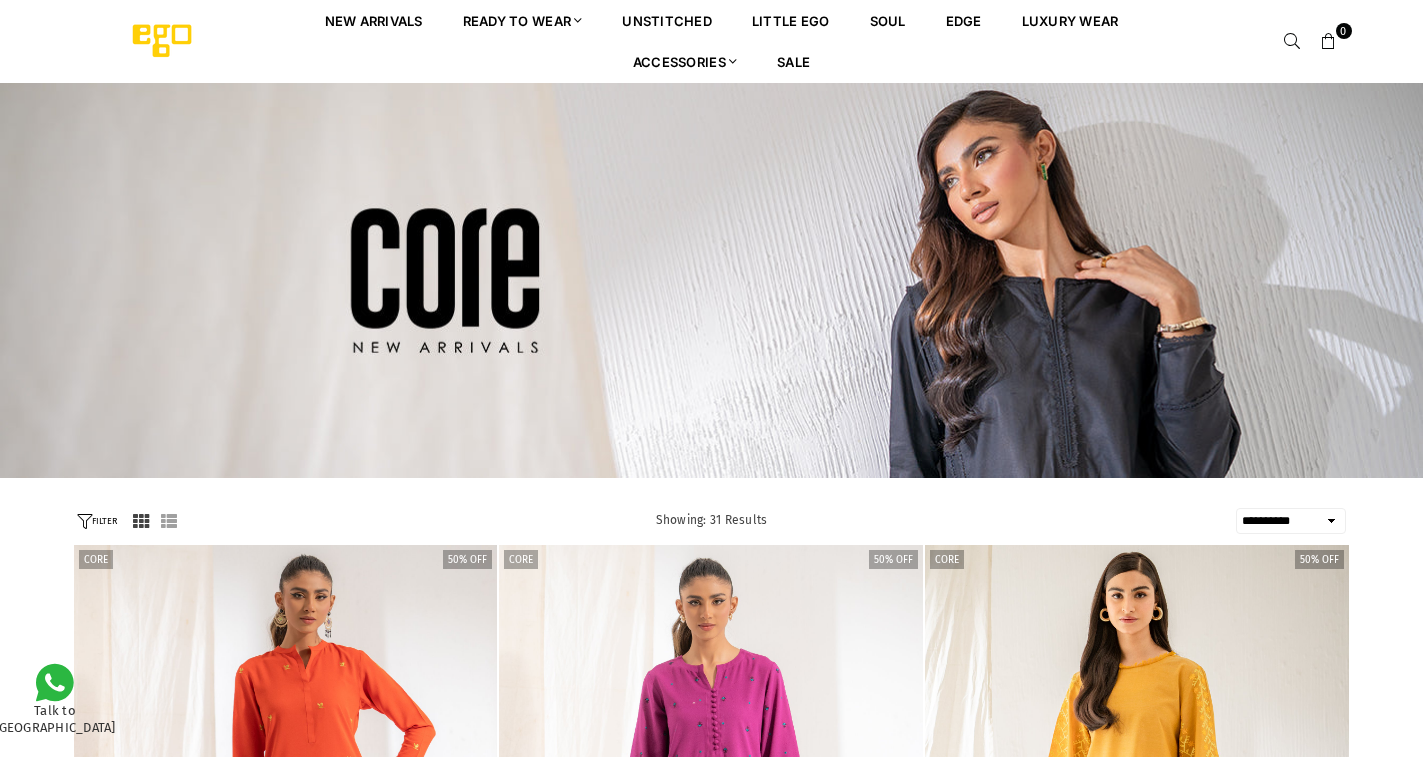 scroll, scrollTop: 0, scrollLeft: 0, axis: both 